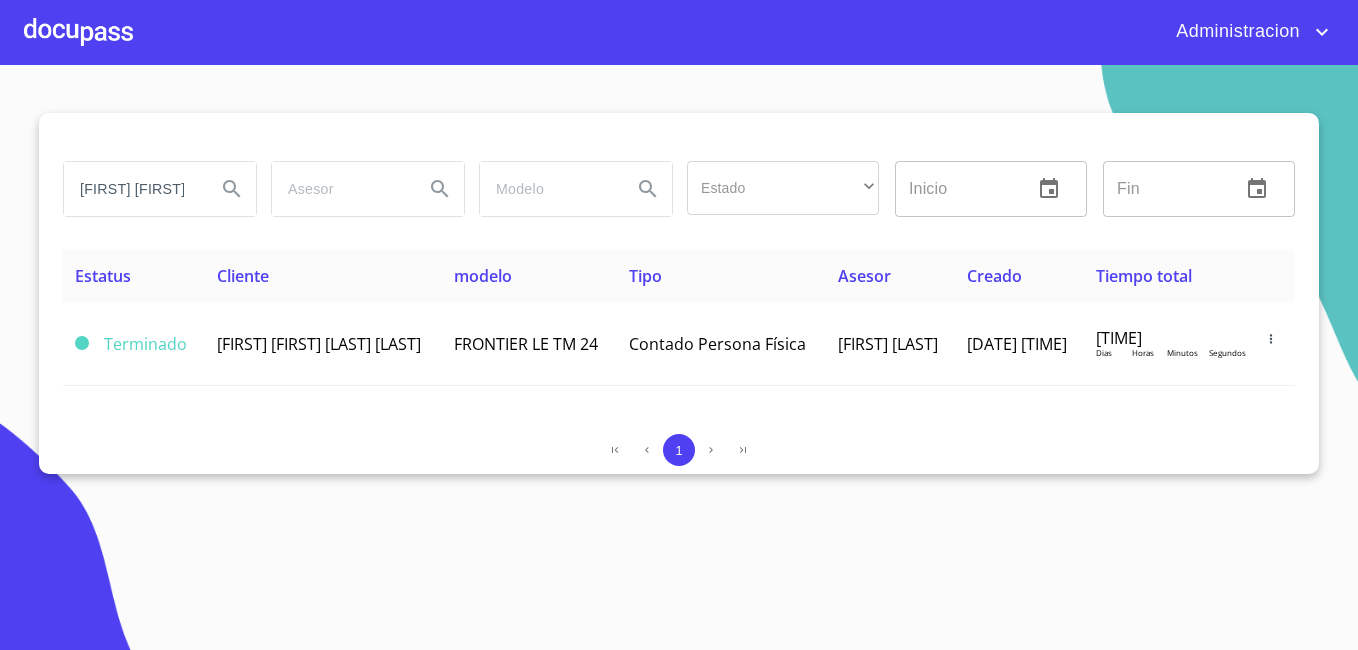 scroll, scrollTop: 0, scrollLeft: 0, axis: both 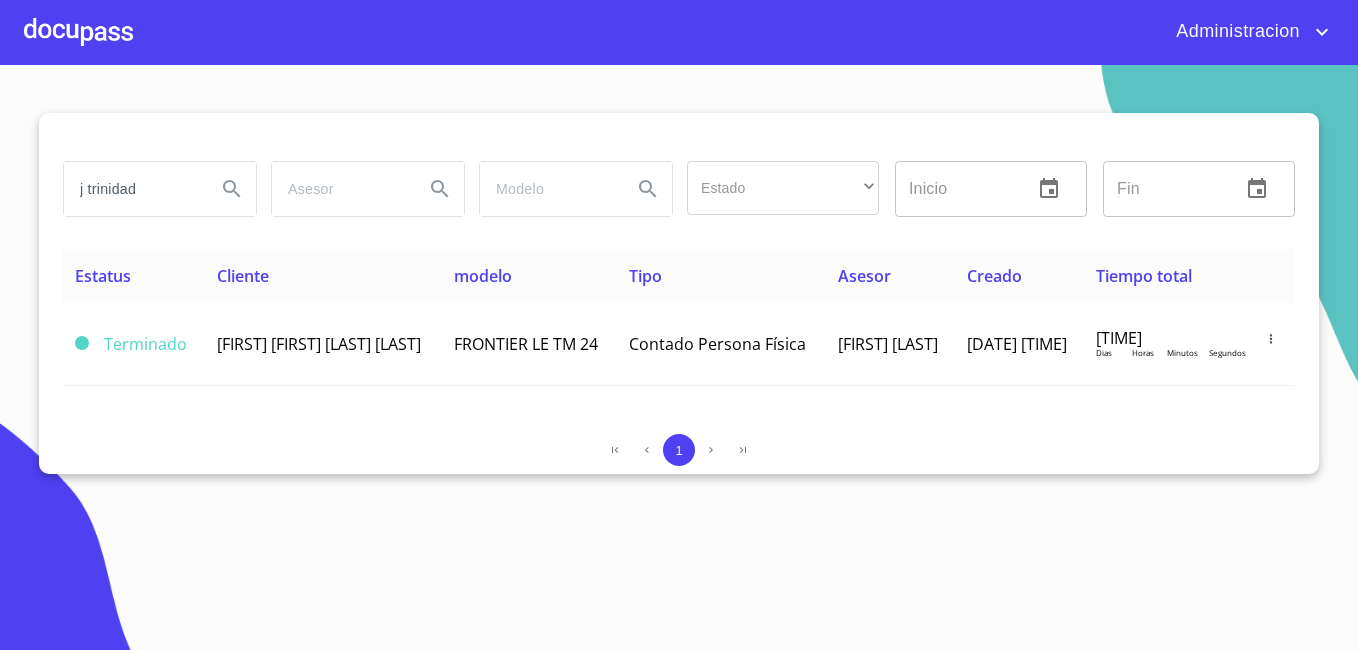 type on "j trinidad" 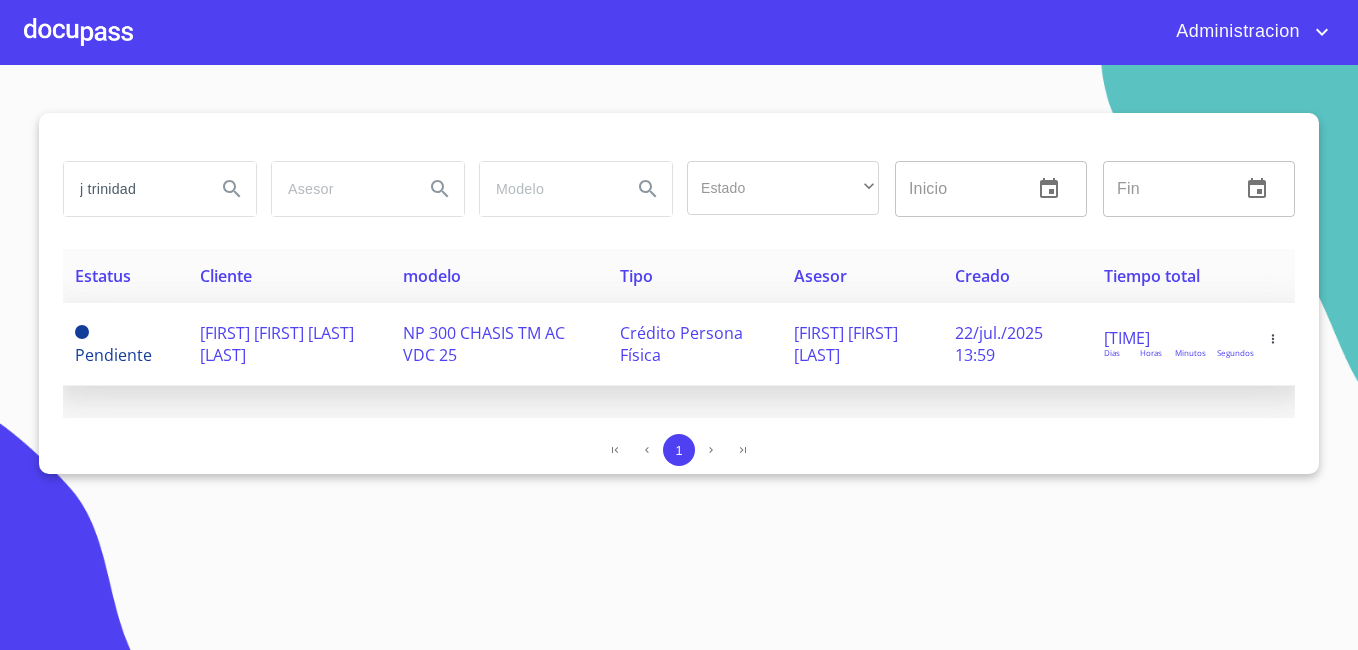 click on "[FIRST] [FIRST] [LAST] [LAST]" at bounding box center [289, 344] 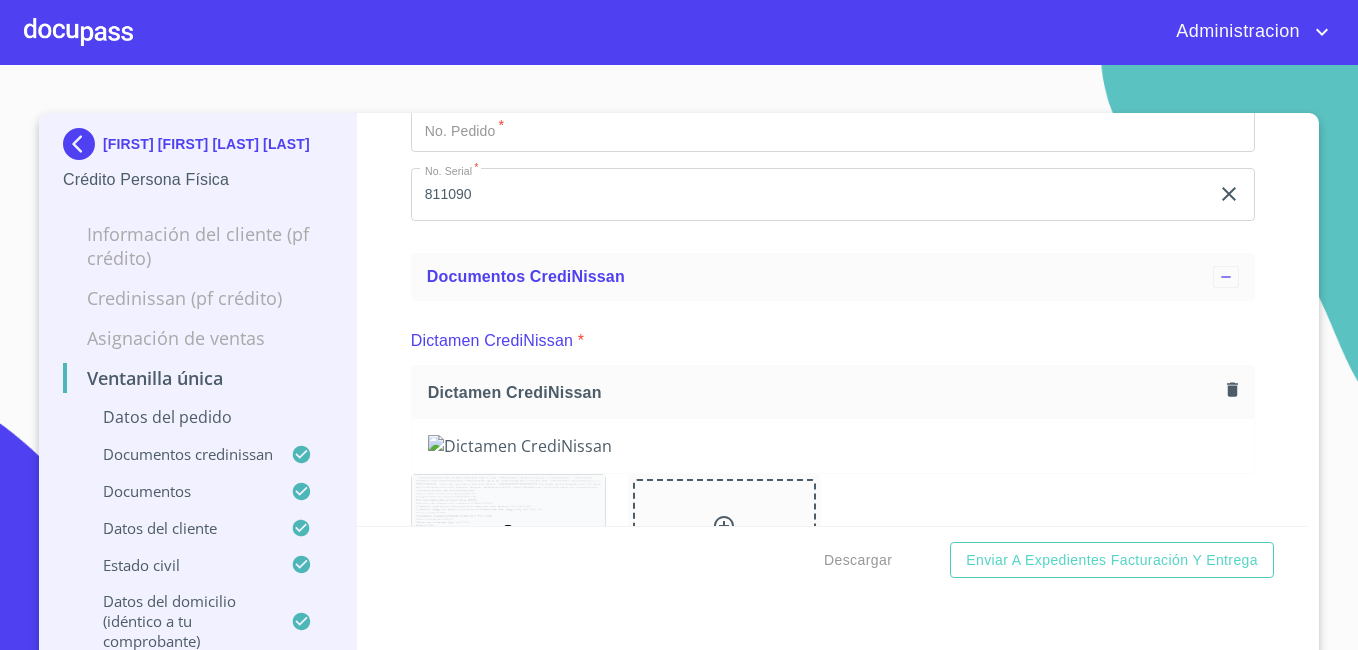 scroll, scrollTop: 293, scrollLeft: 0, axis: vertical 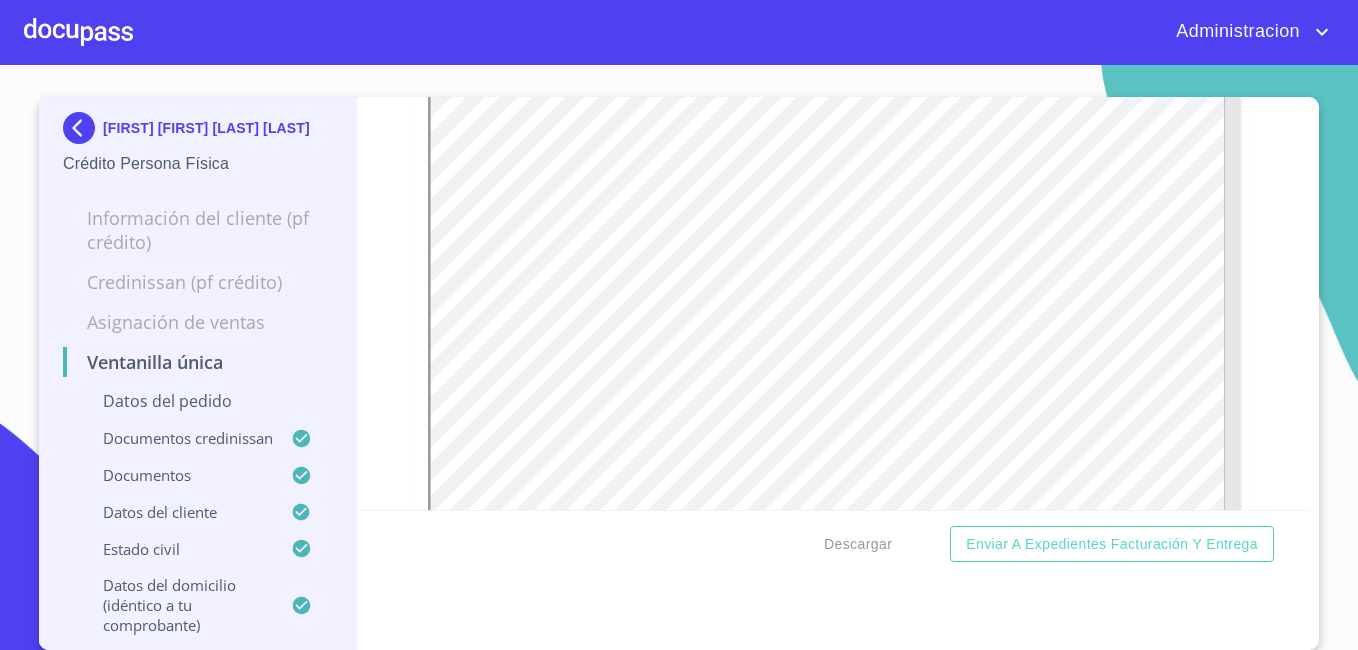 click on "[FIRST] [FIRST] [LAST] [LAST]" at bounding box center (206, 128) 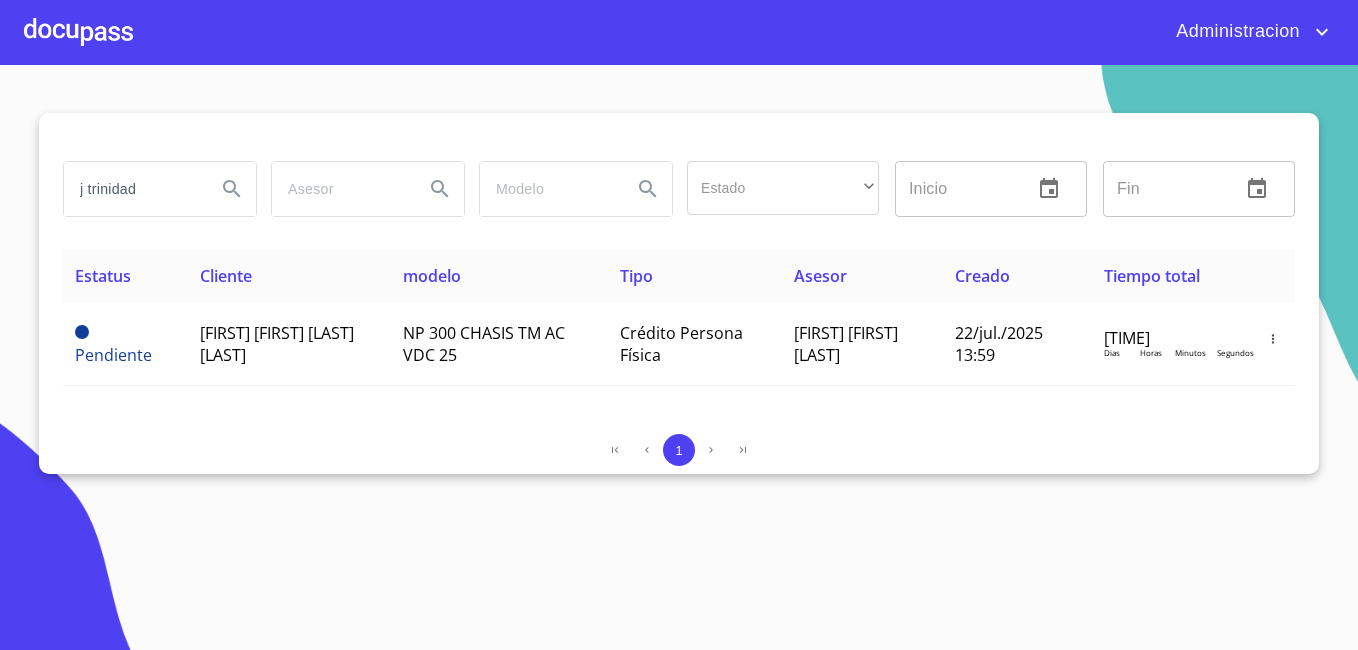 click on "j trinidad" at bounding box center (132, 189) 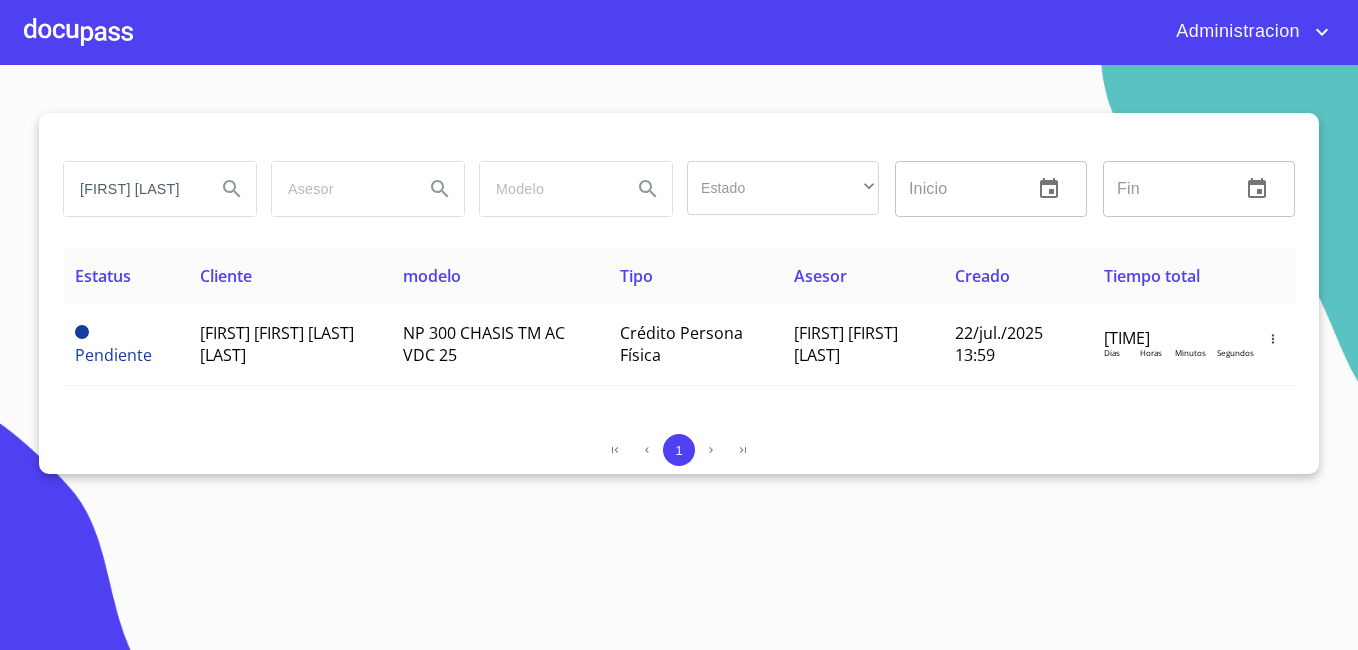 type on "[FIRST] [LAST]" 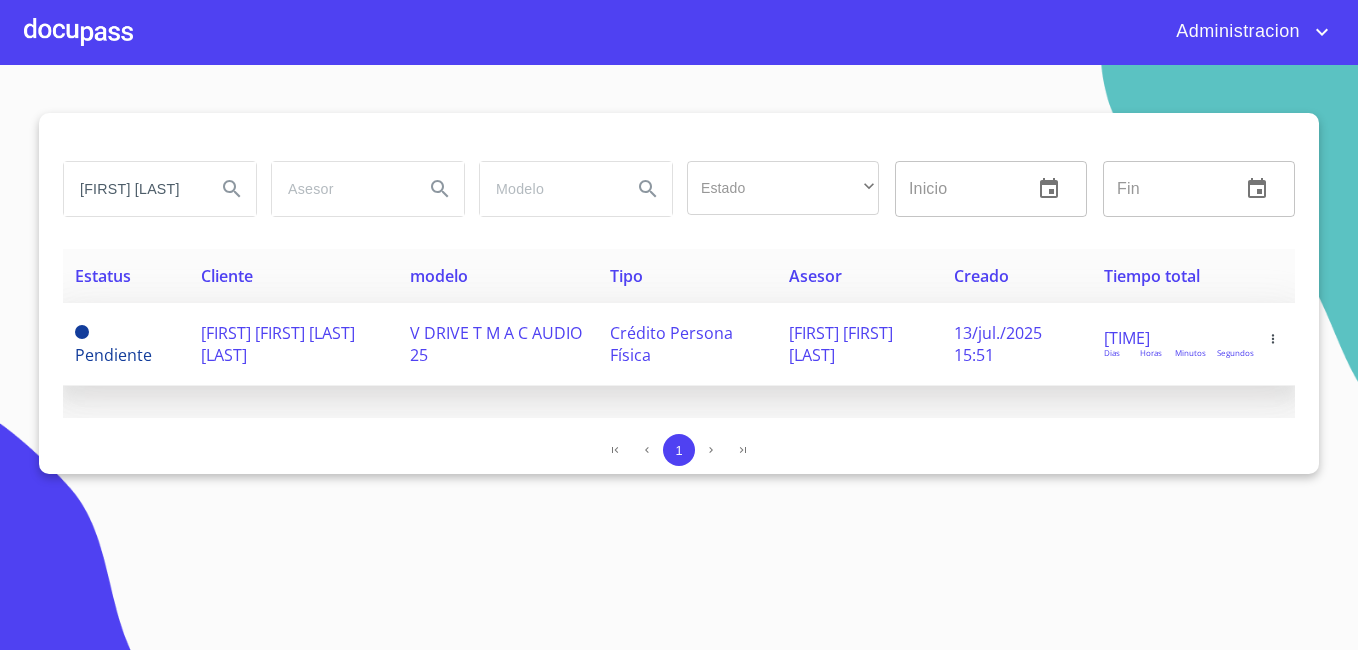 click on "[FIRST] [FIRST] [LAST] [LAST]" at bounding box center (278, 344) 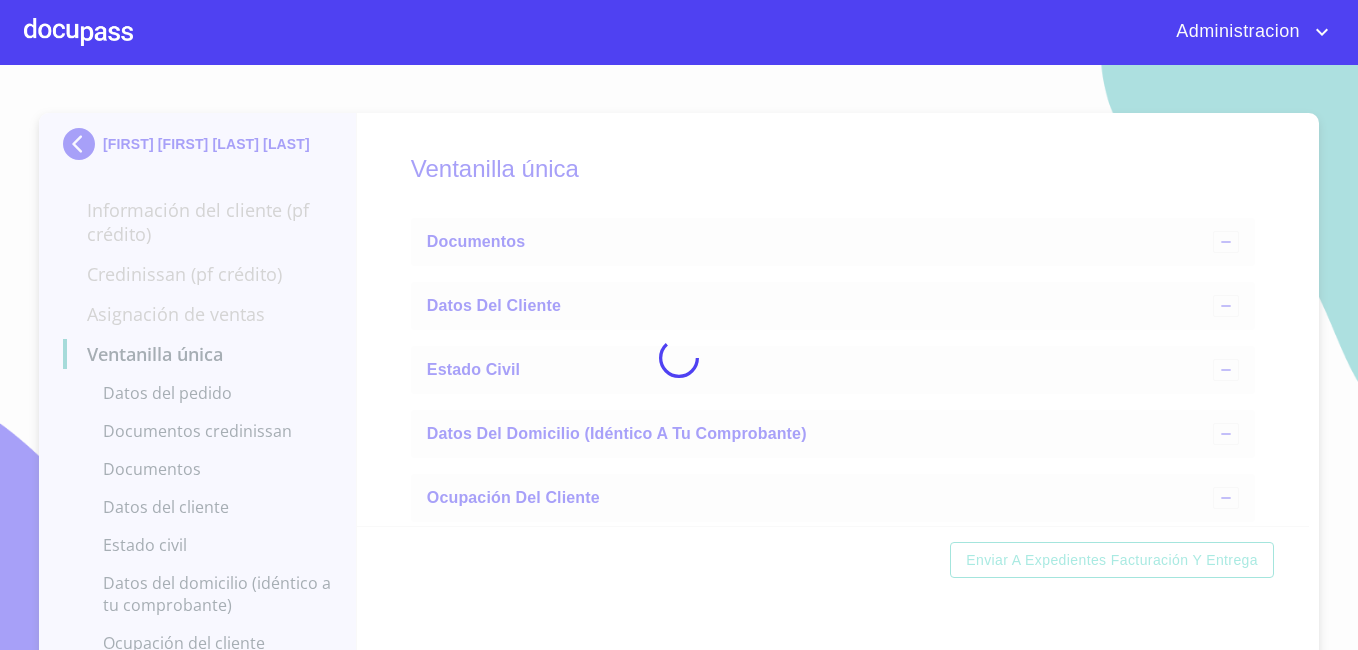 scroll, scrollTop: 16, scrollLeft: 0, axis: vertical 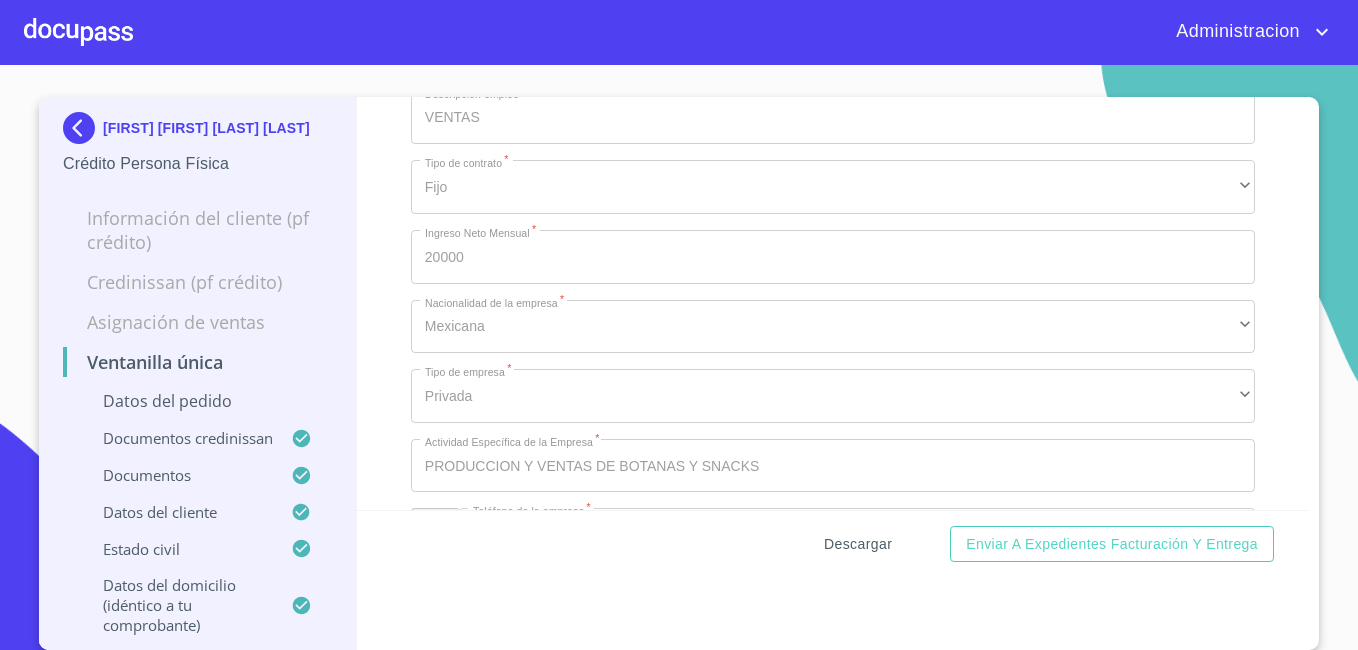 click on "Descargar" at bounding box center (858, 544) 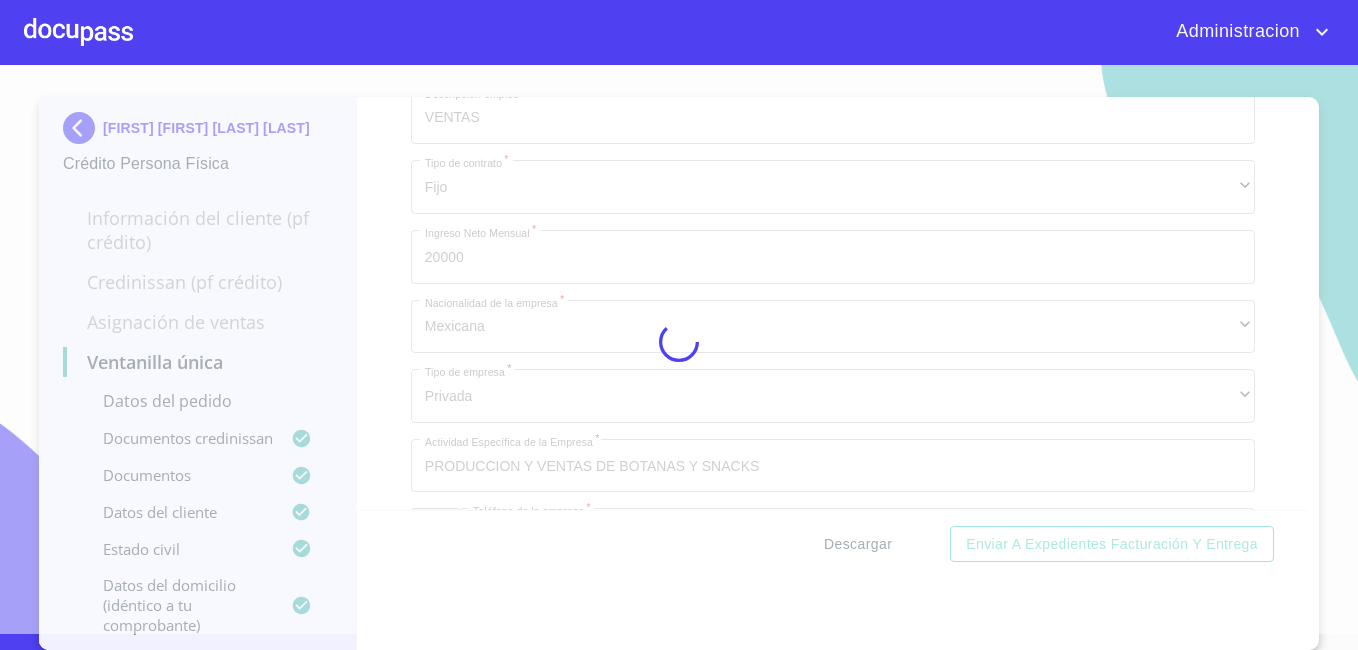 click at bounding box center [679, 341] 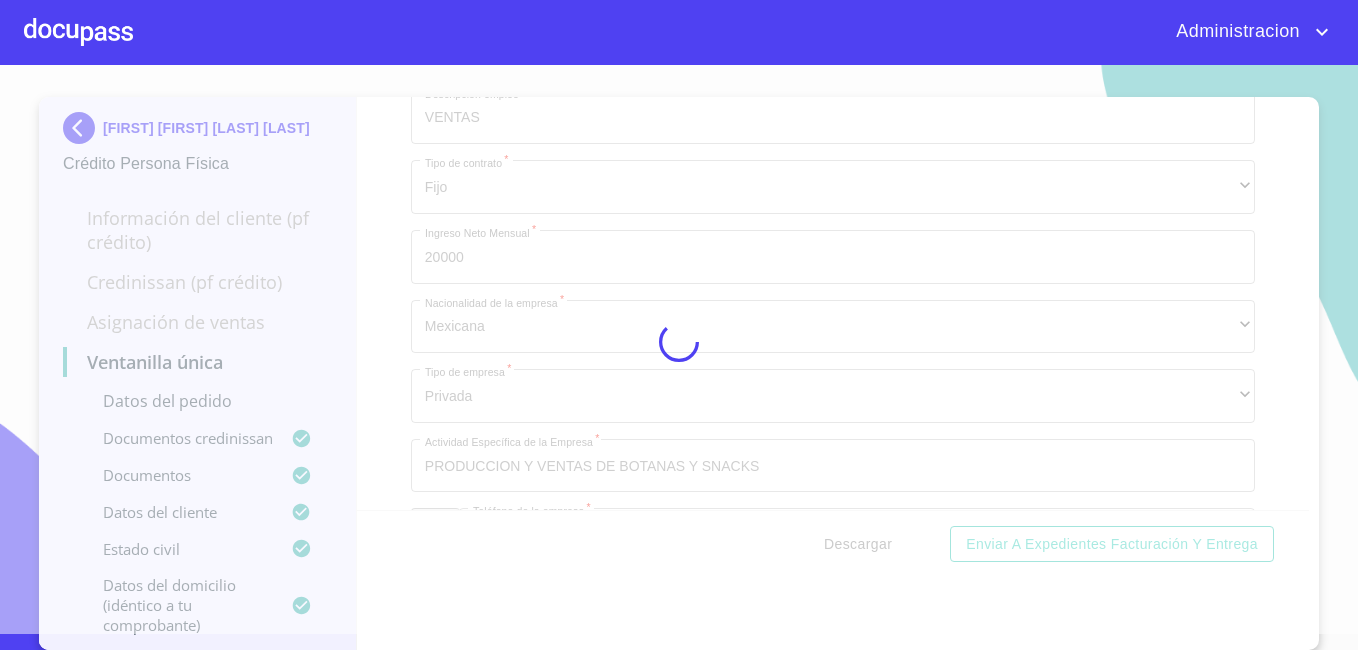 click at bounding box center (679, 341) 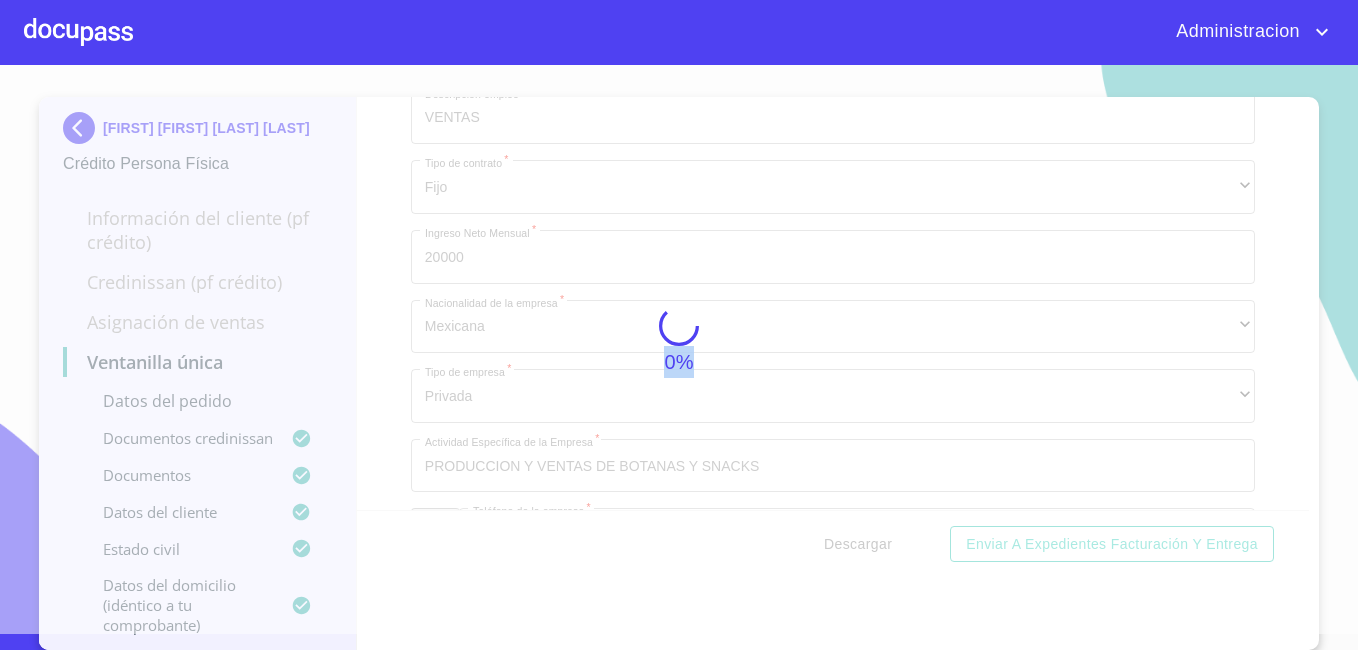 click on "0%" at bounding box center [679, 341] 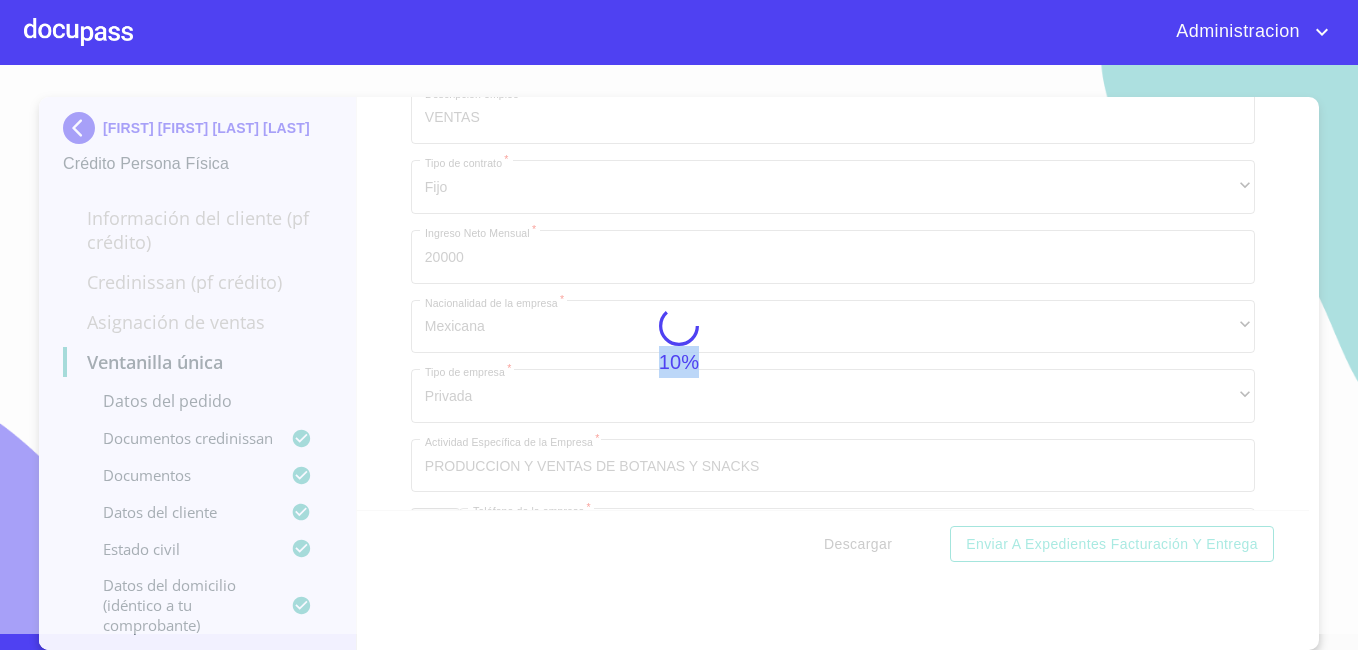 click on "10%" at bounding box center [679, 341] 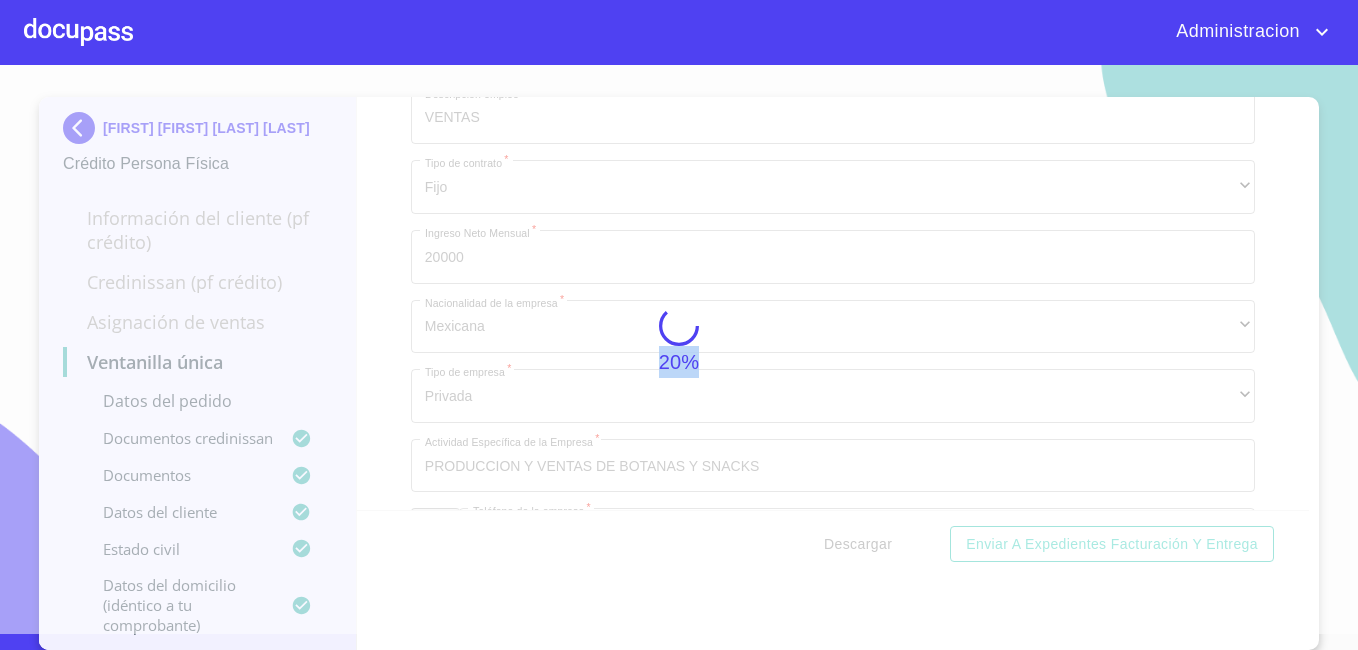 click on "20%" at bounding box center [679, 341] 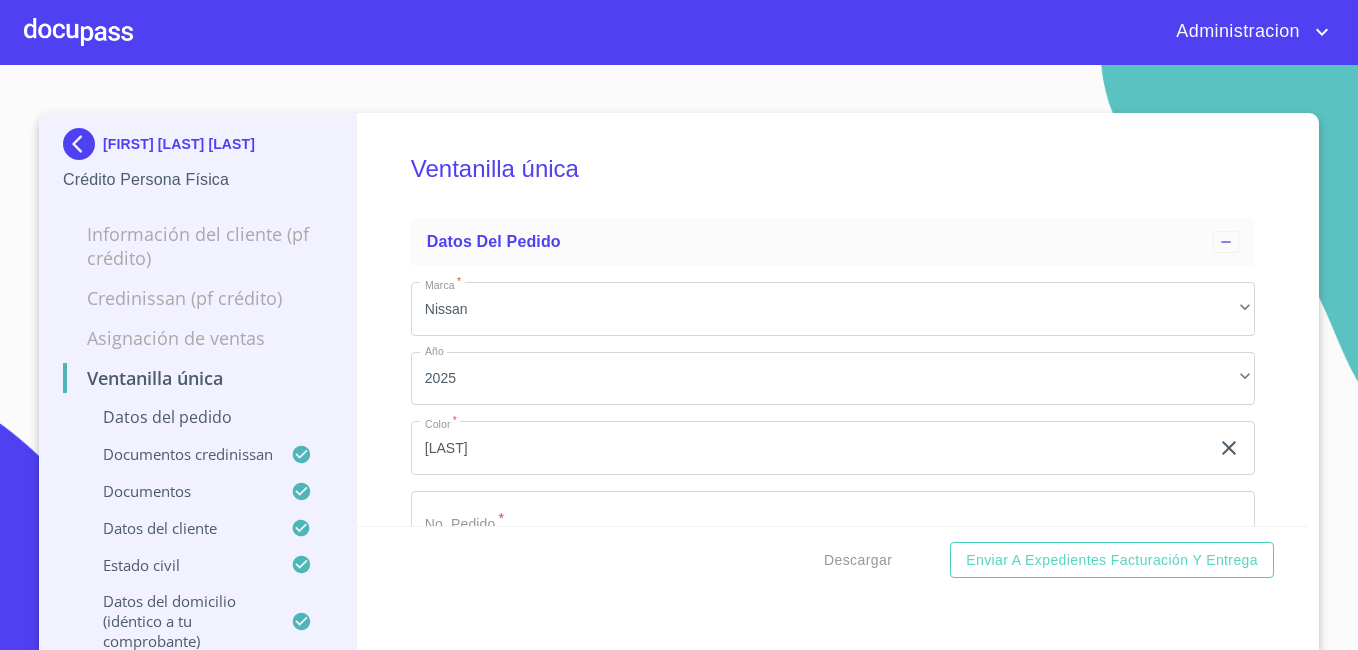 scroll, scrollTop: 0, scrollLeft: 0, axis: both 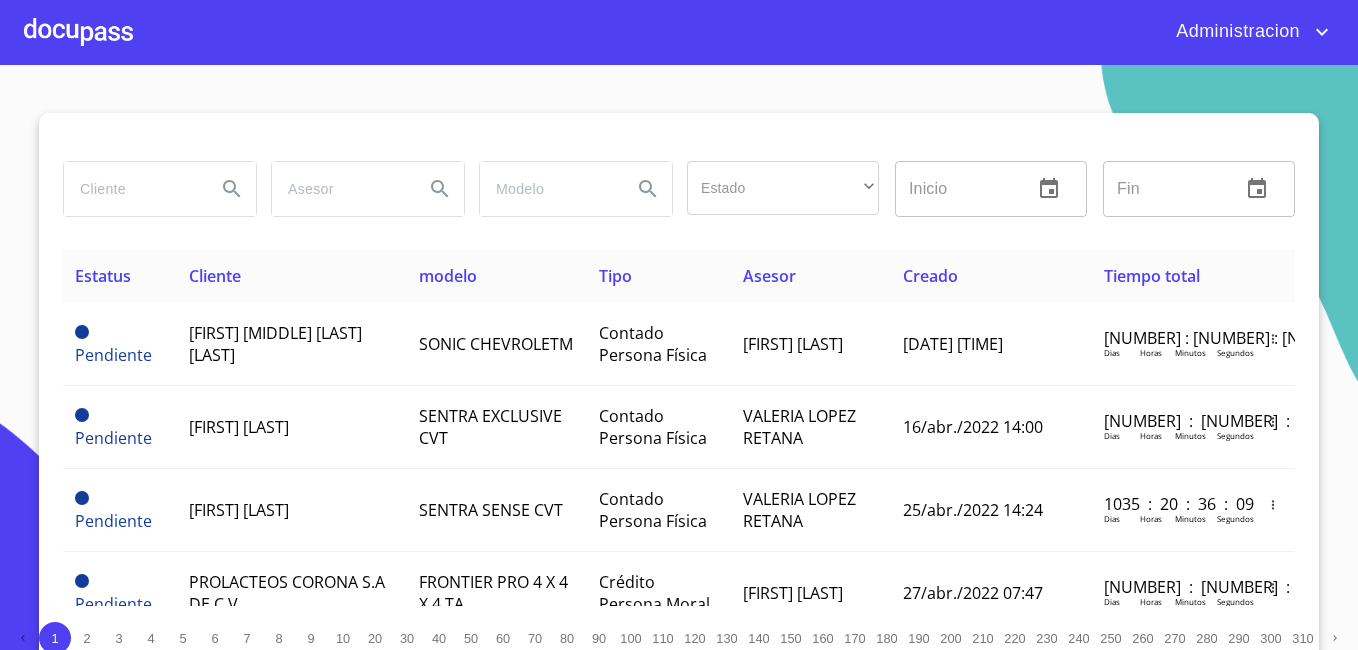 click at bounding box center (132, 189) 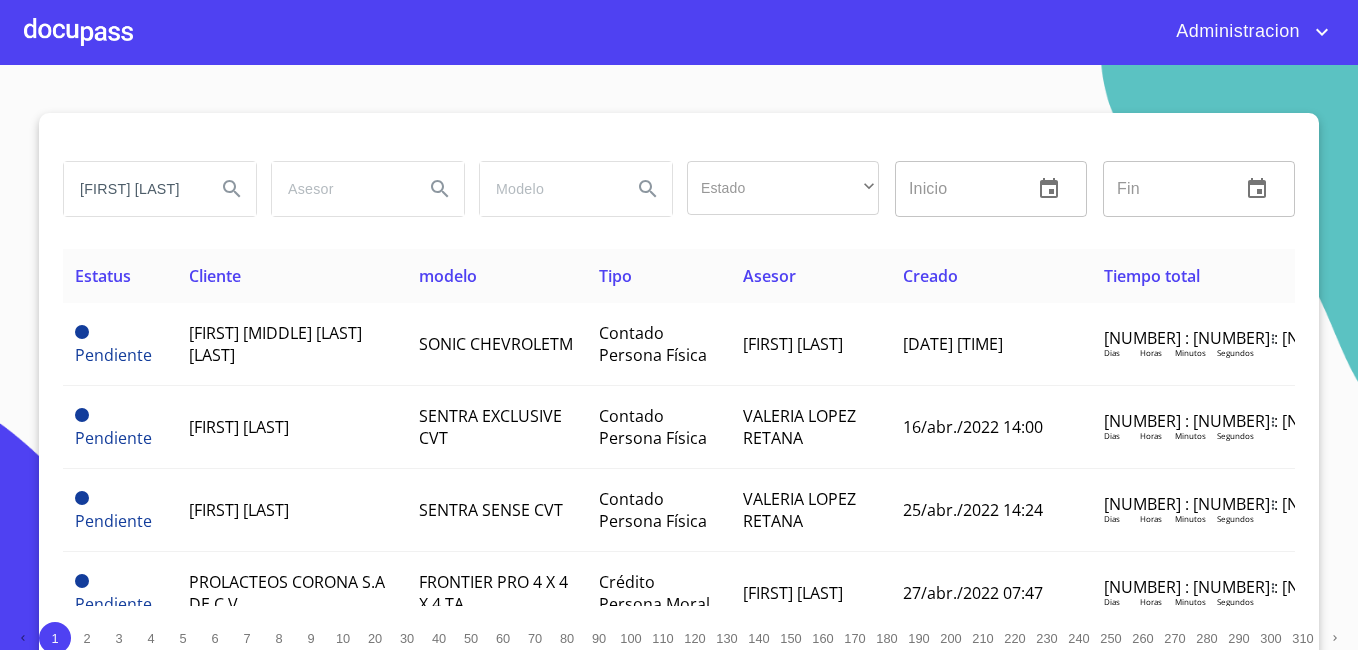 scroll, scrollTop: 0, scrollLeft: 63, axis: horizontal 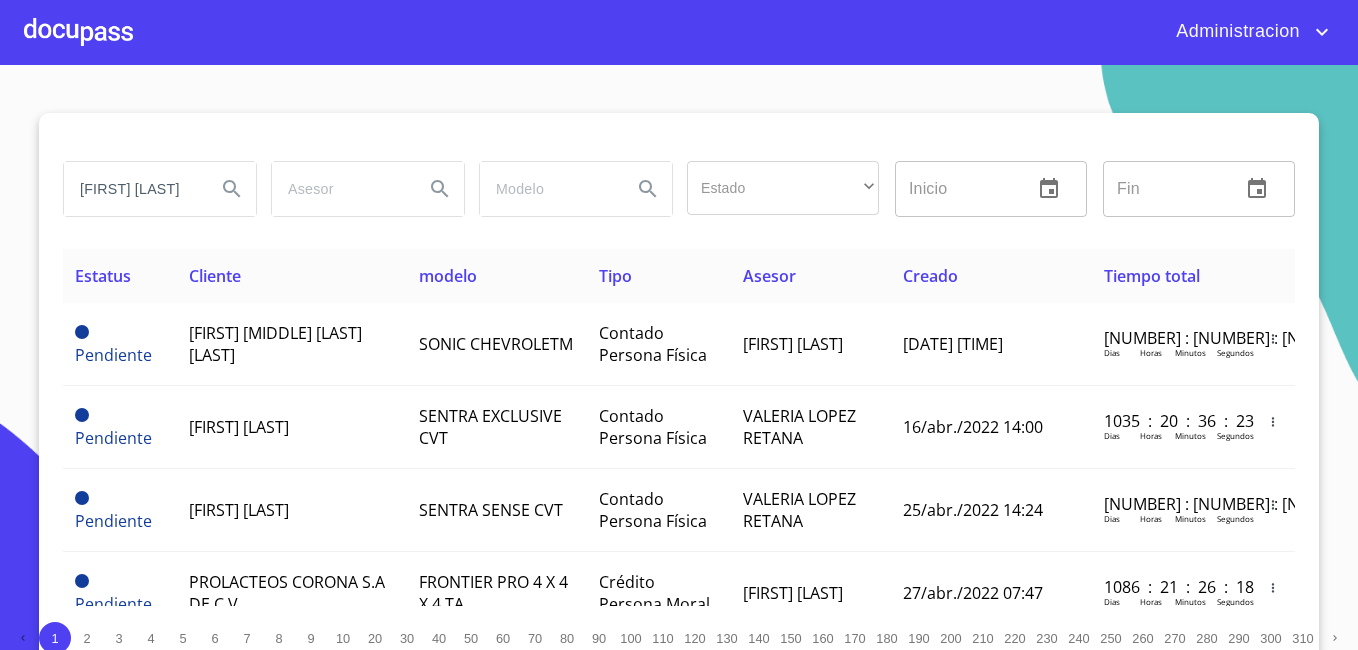 click on "maria de la luz cervantes" at bounding box center (132, 189) 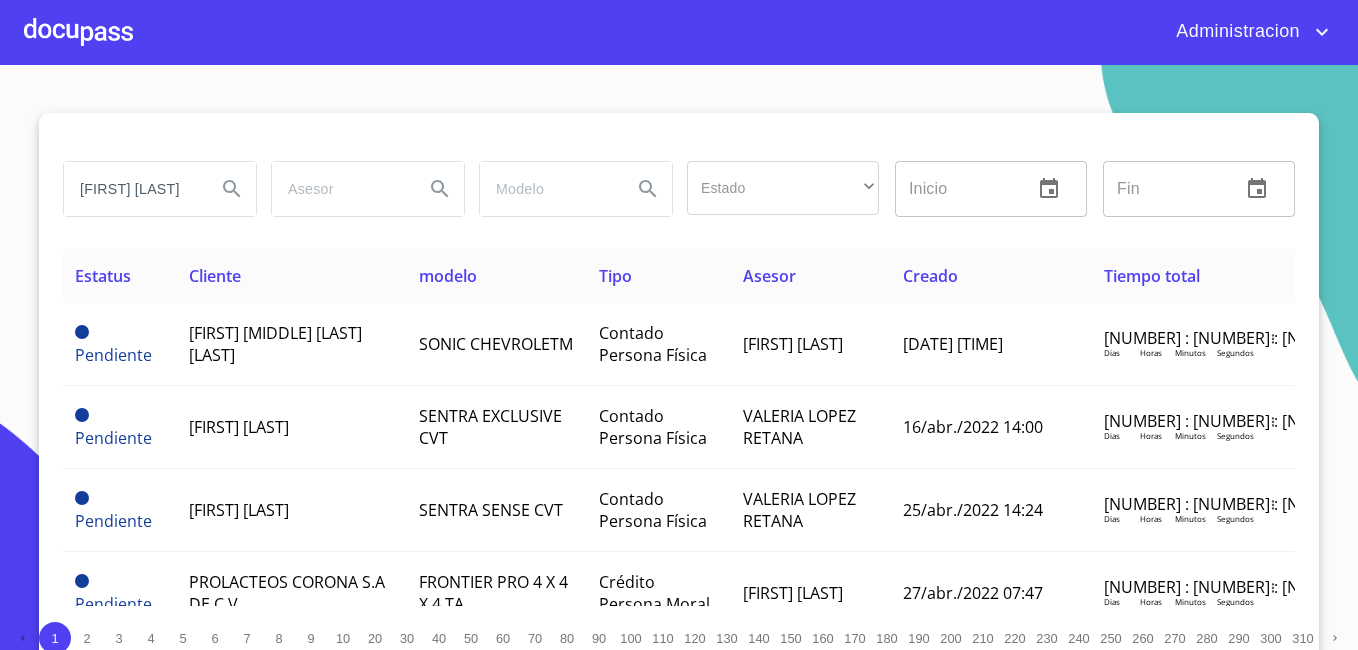 click on "maria de la luz cervantes" at bounding box center (132, 189) 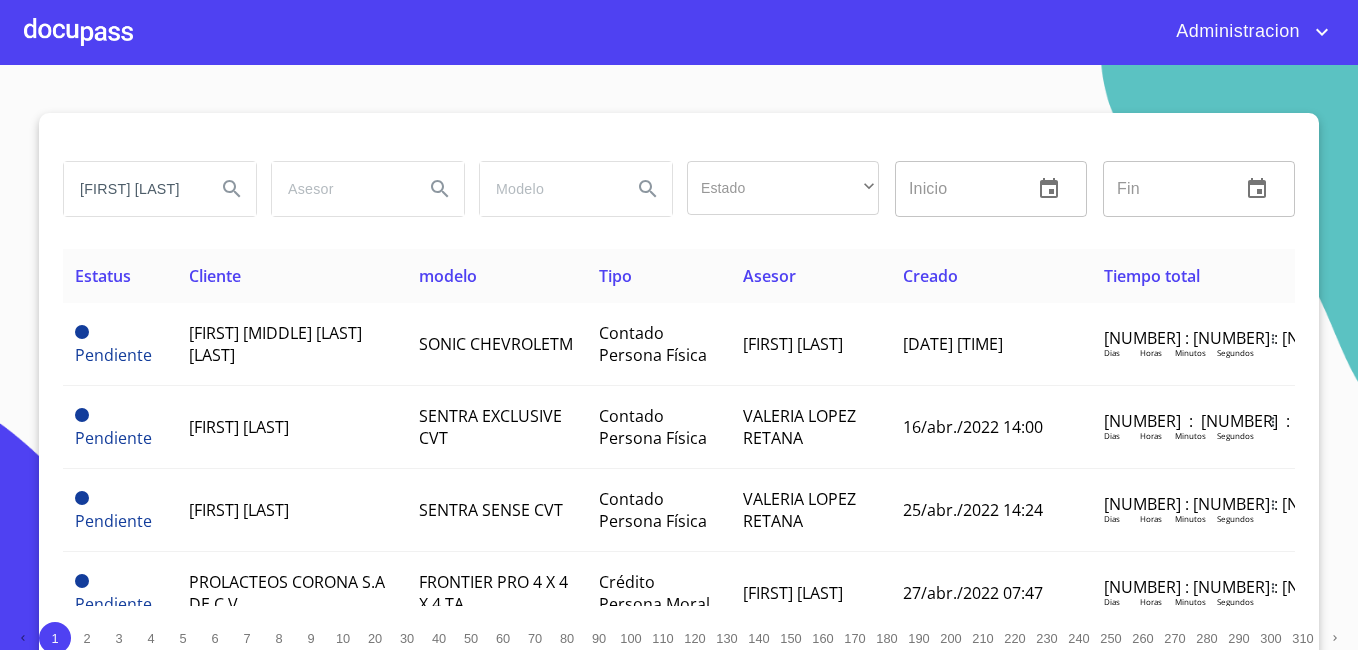 scroll, scrollTop: 0, scrollLeft: 31, axis: horizontal 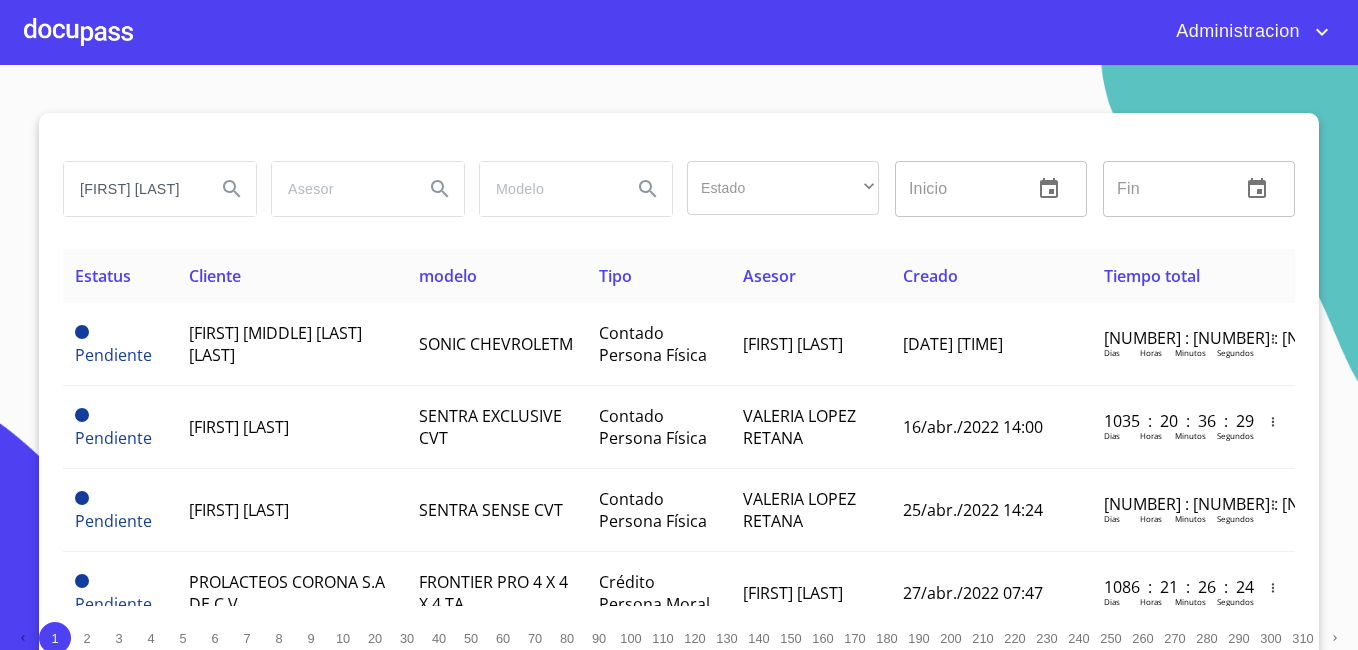 type on "maria de la luz cervantes" 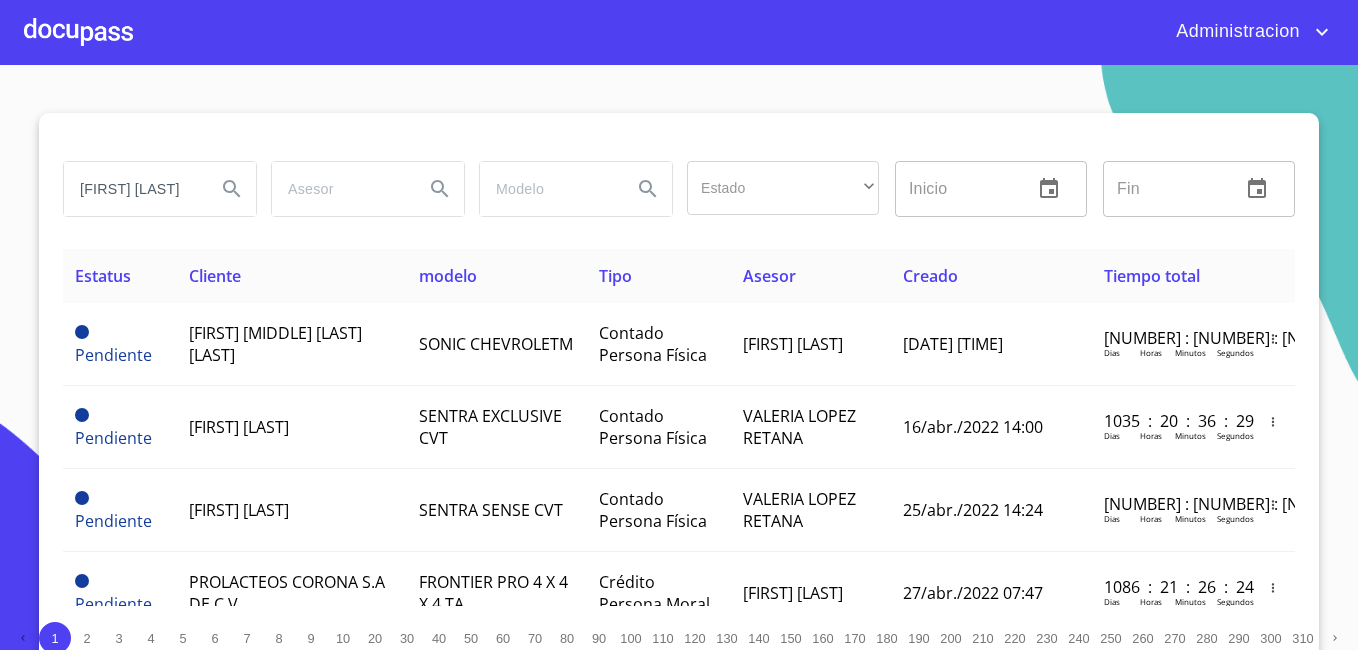scroll, scrollTop: 0, scrollLeft: 59, axis: horizontal 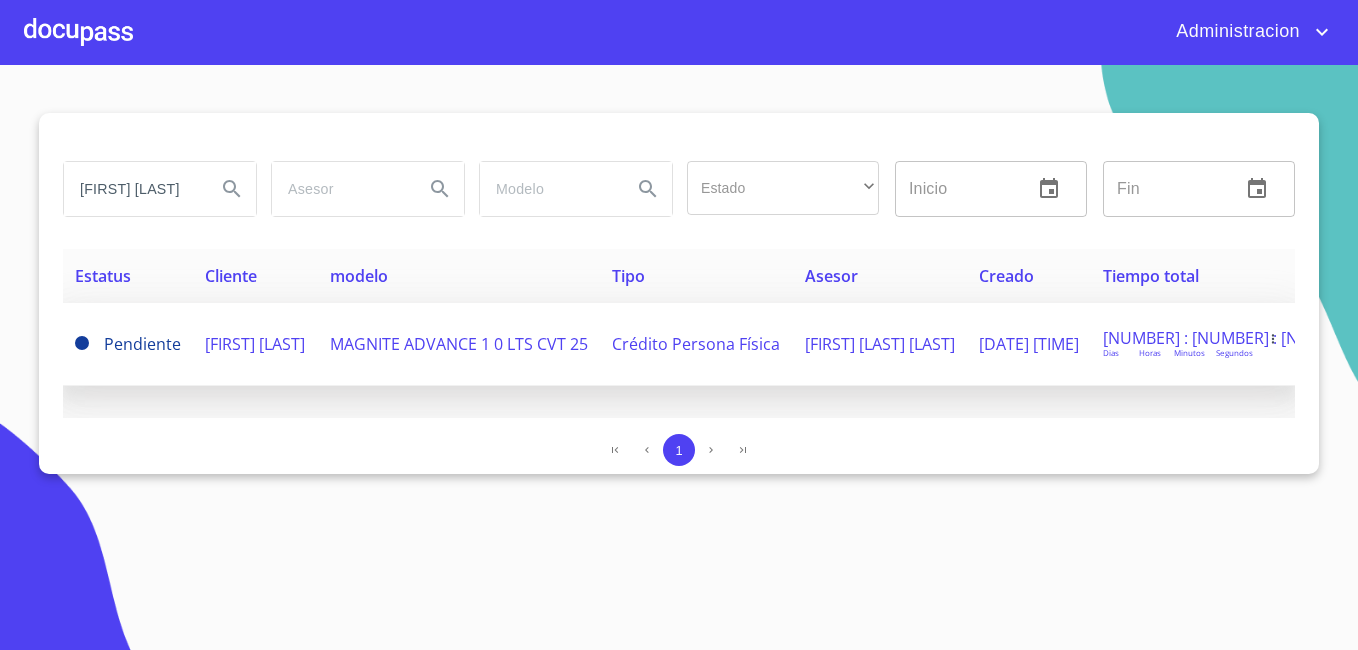 click on "MARIA DE LA  LUZ CERVANTES CASTELLANO" at bounding box center [255, 344] 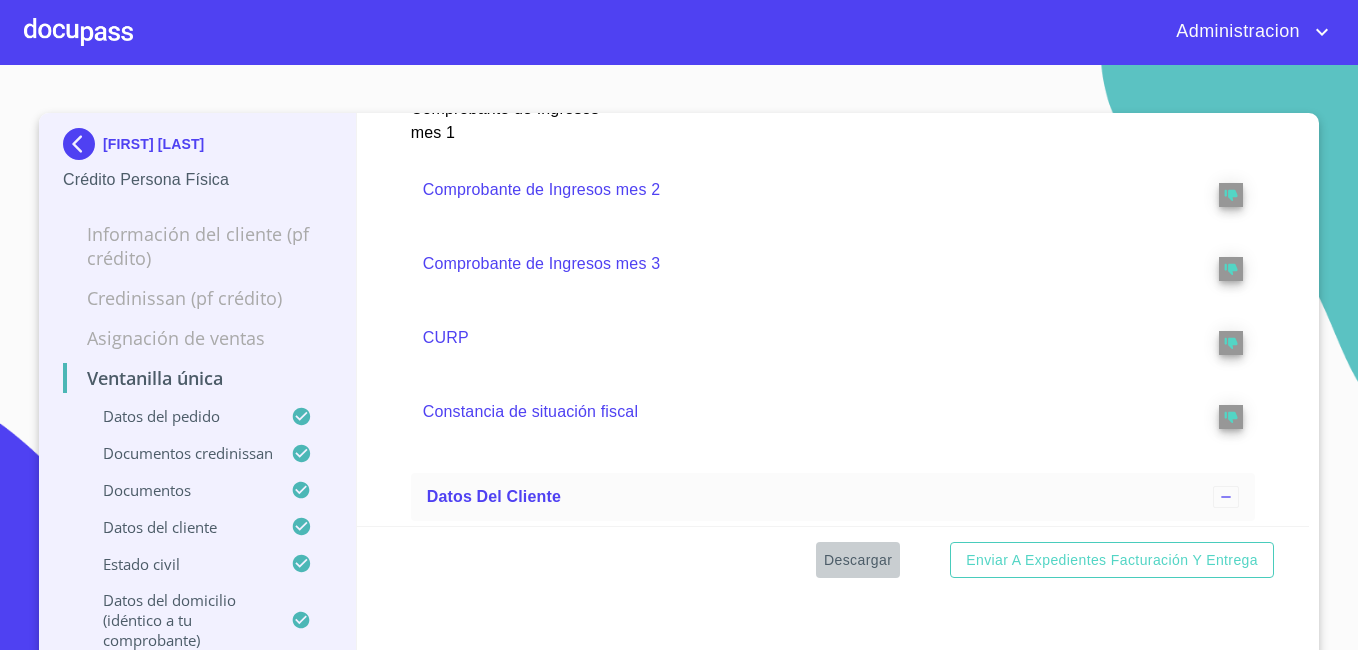 click on "Descargar" at bounding box center [858, 560] 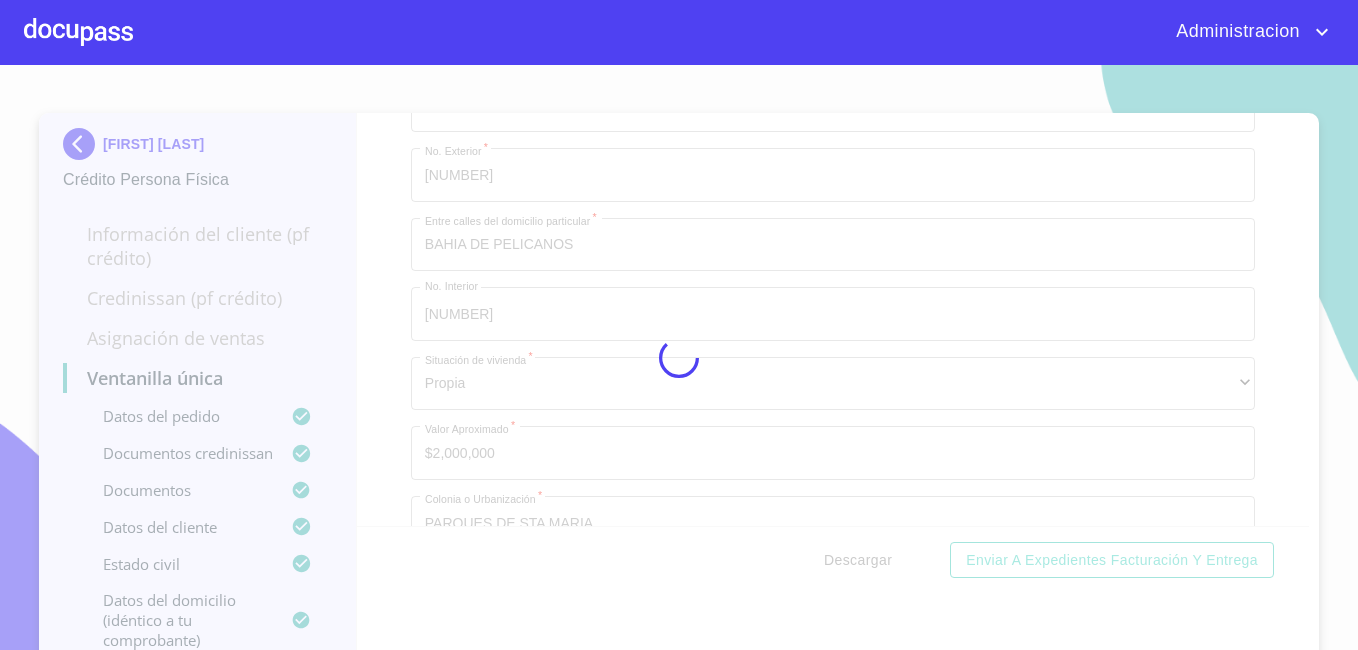 click at bounding box center (679, 357) 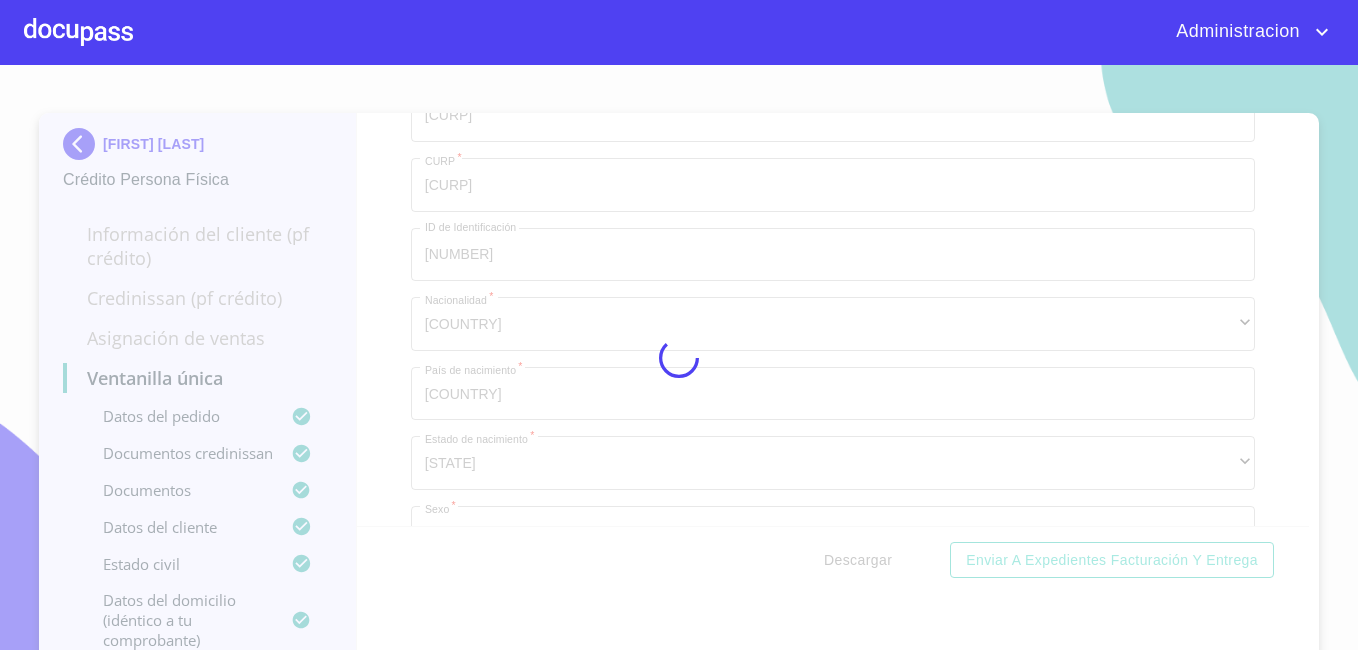 click at bounding box center (679, 357) 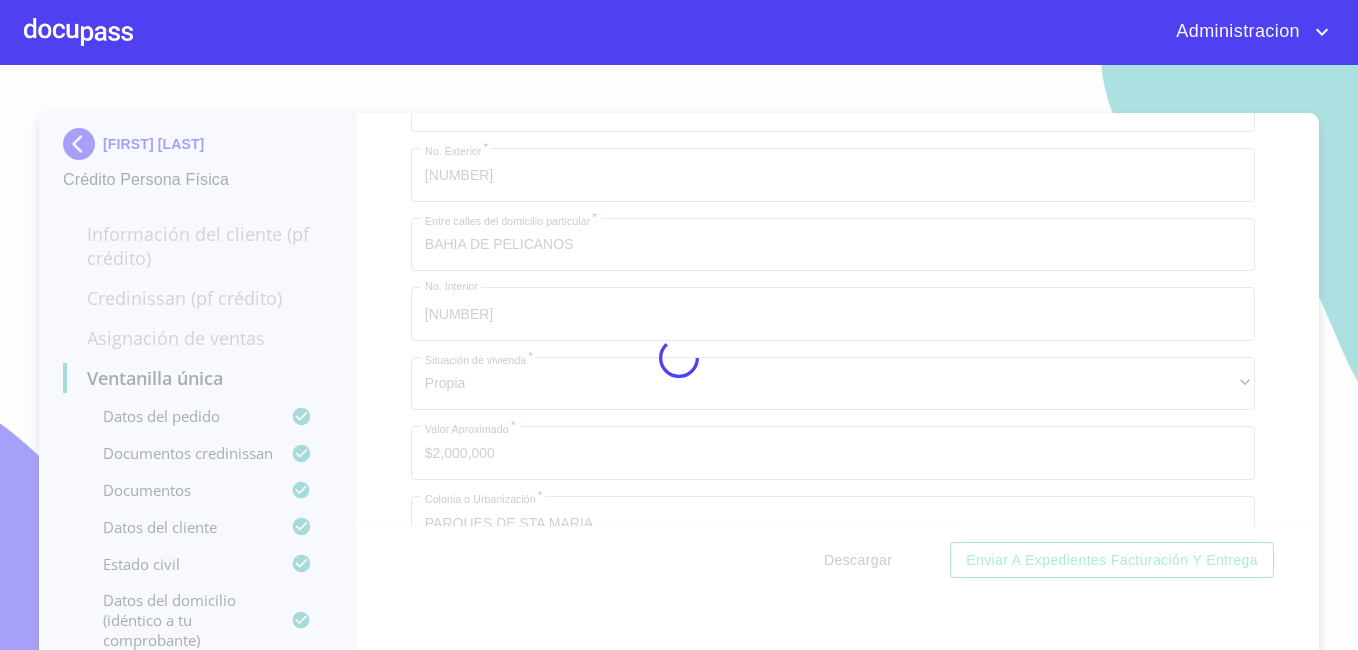 click at bounding box center (679, 357) 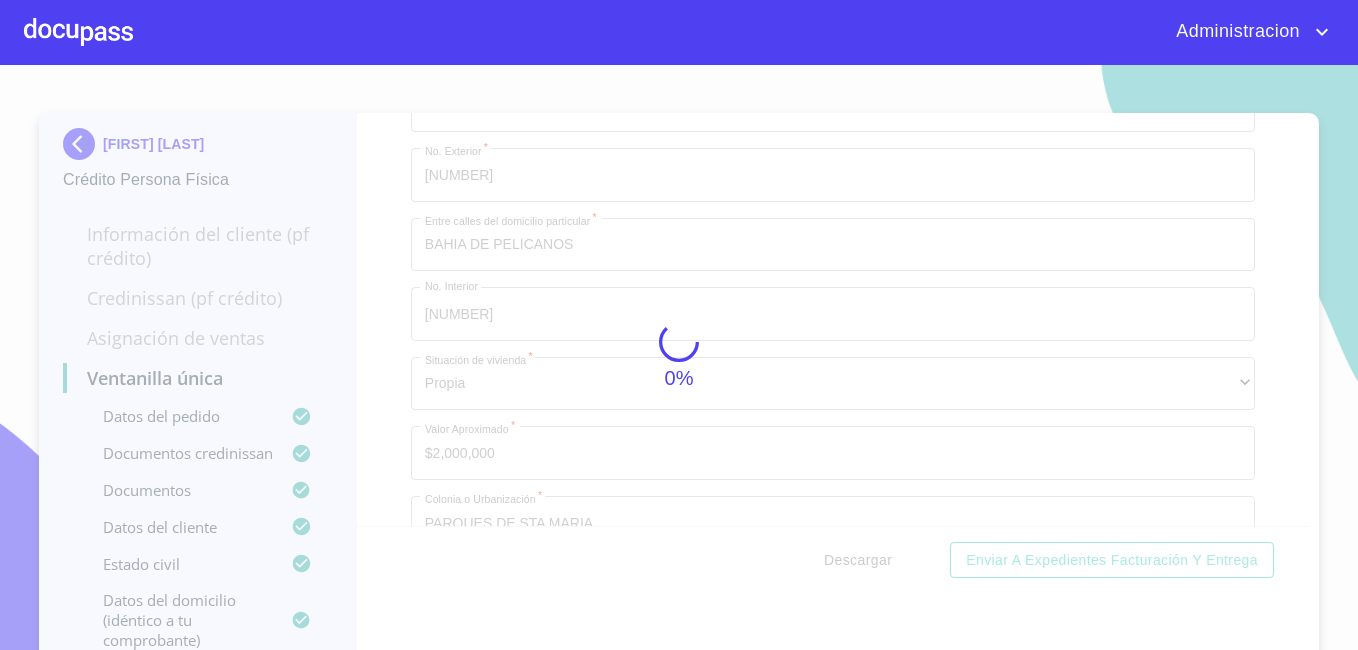 click on "0%" at bounding box center [679, 357] 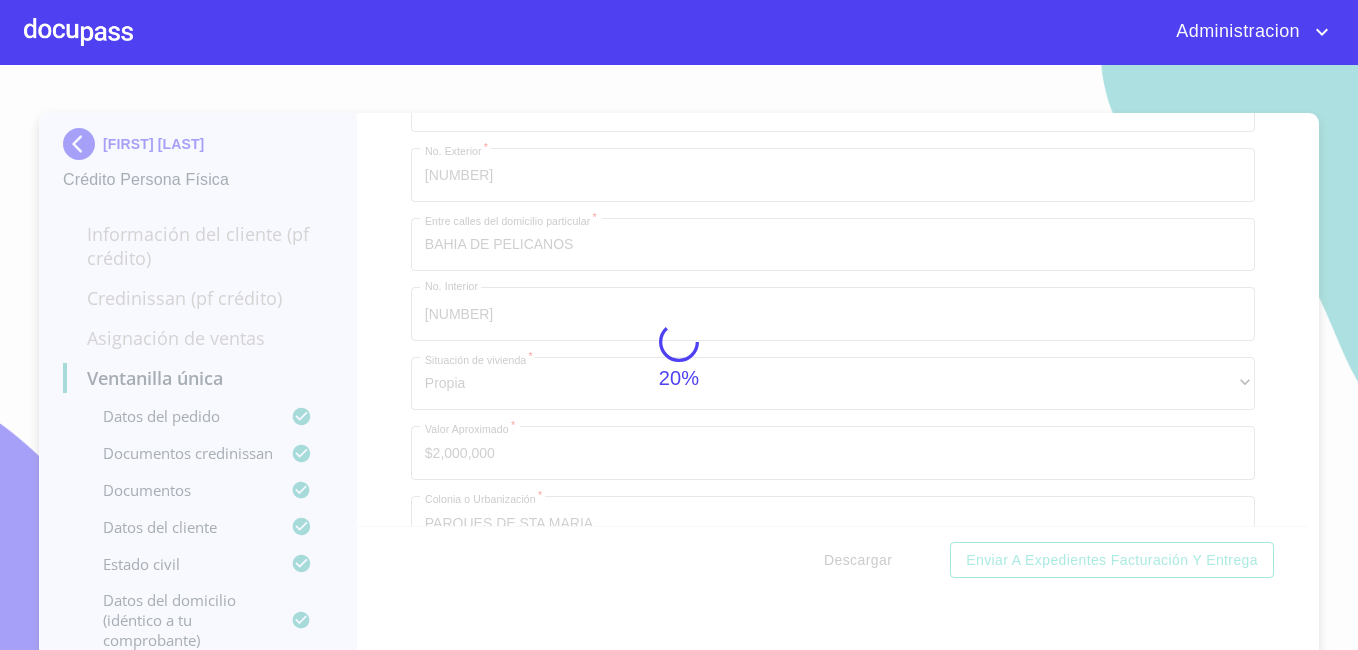 scroll, scrollTop: 0, scrollLeft: 0, axis: both 